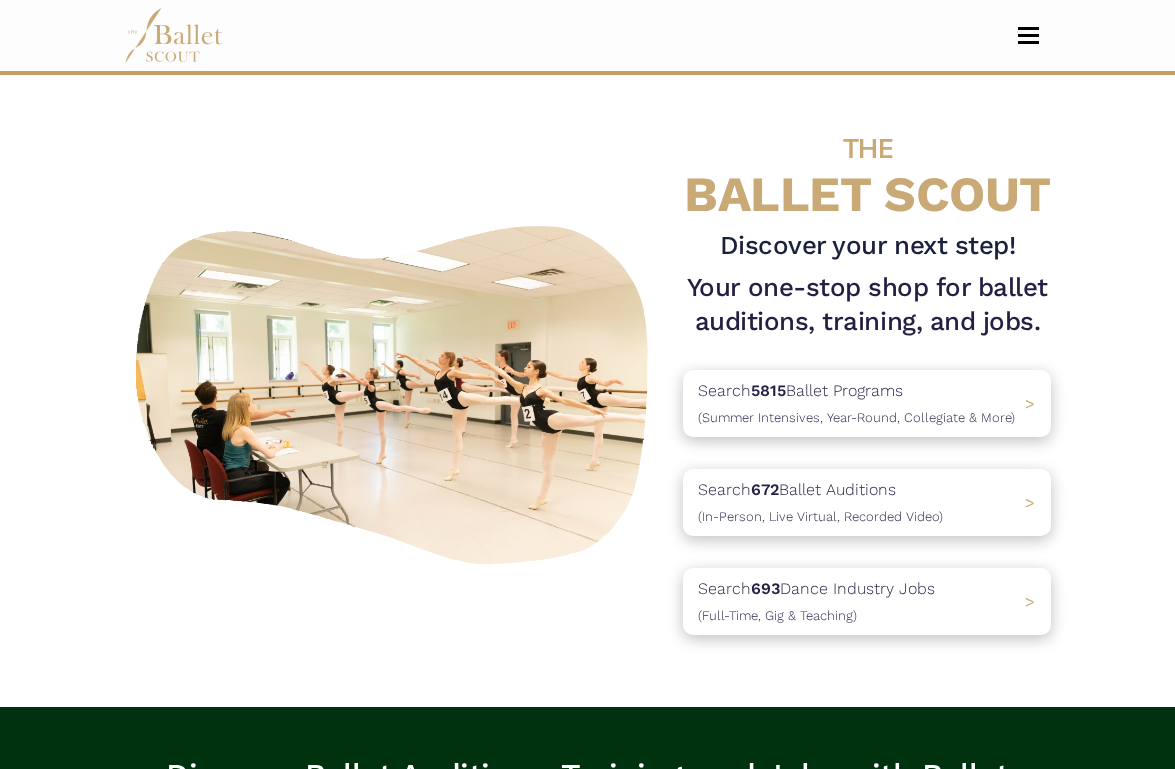scroll, scrollTop: 0, scrollLeft: 0, axis: both 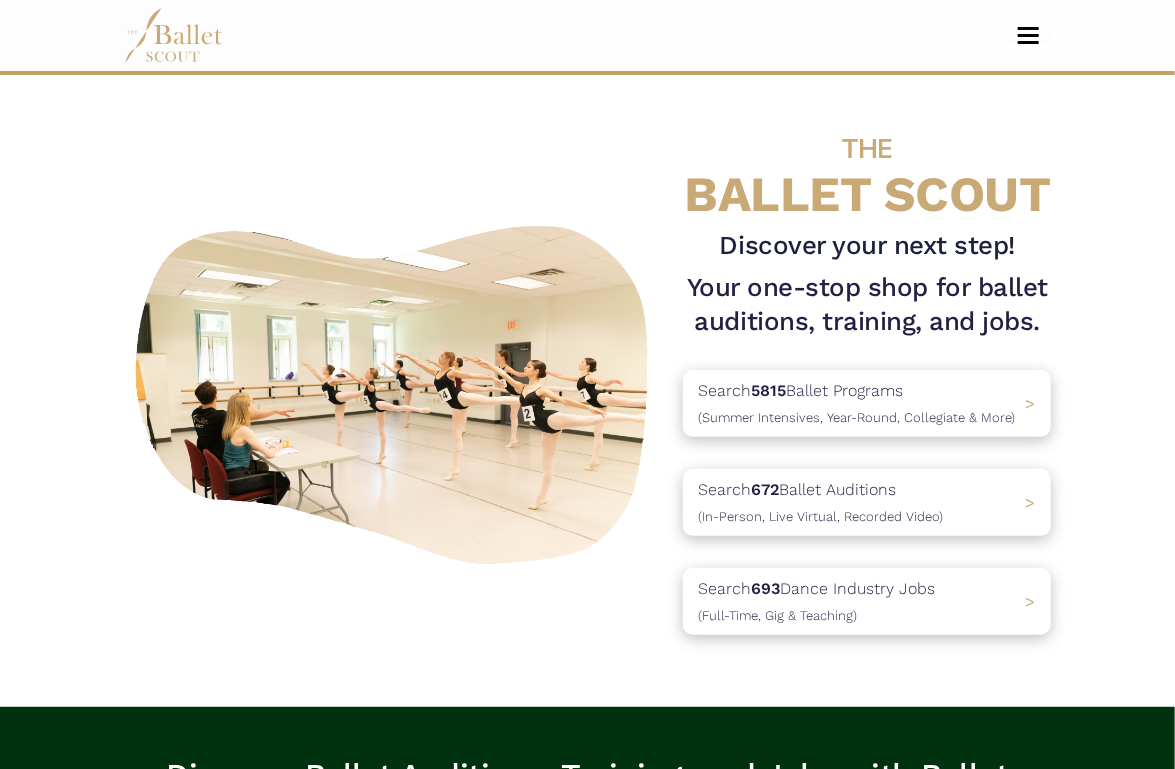 click at bounding box center (1028, 35) 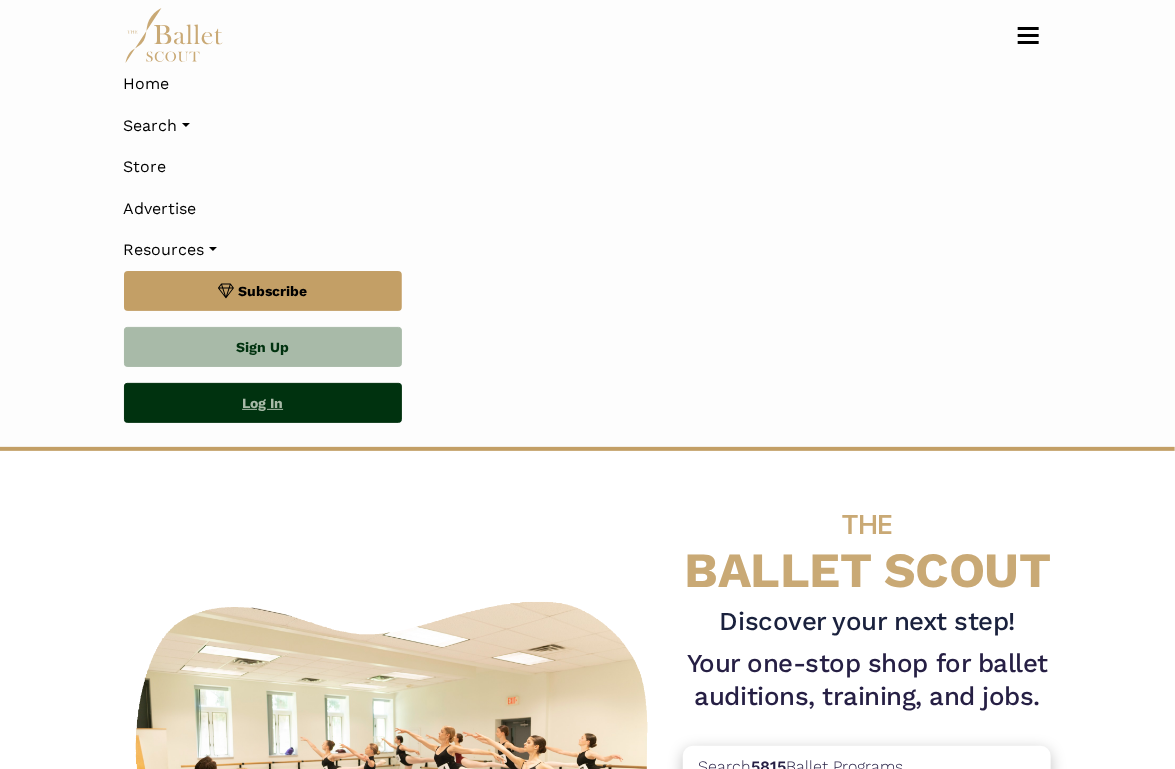 click on "Log In" at bounding box center (263, 403) 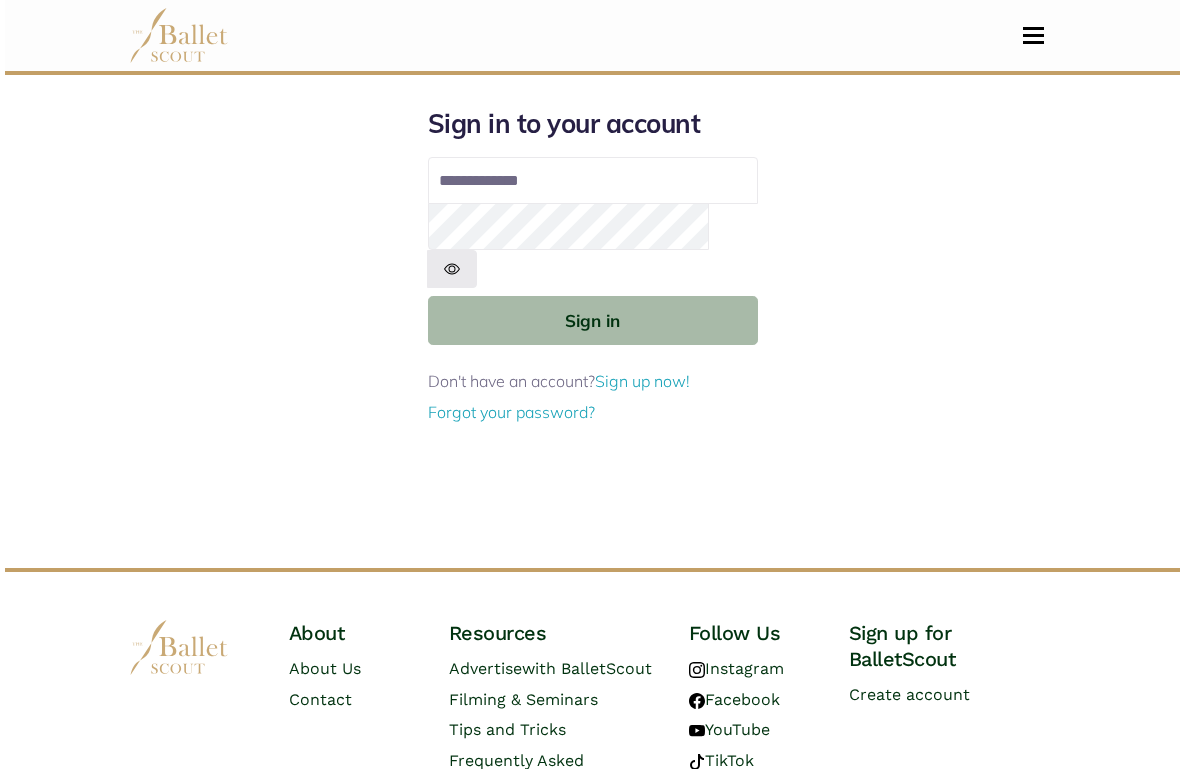 scroll, scrollTop: 0, scrollLeft: 0, axis: both 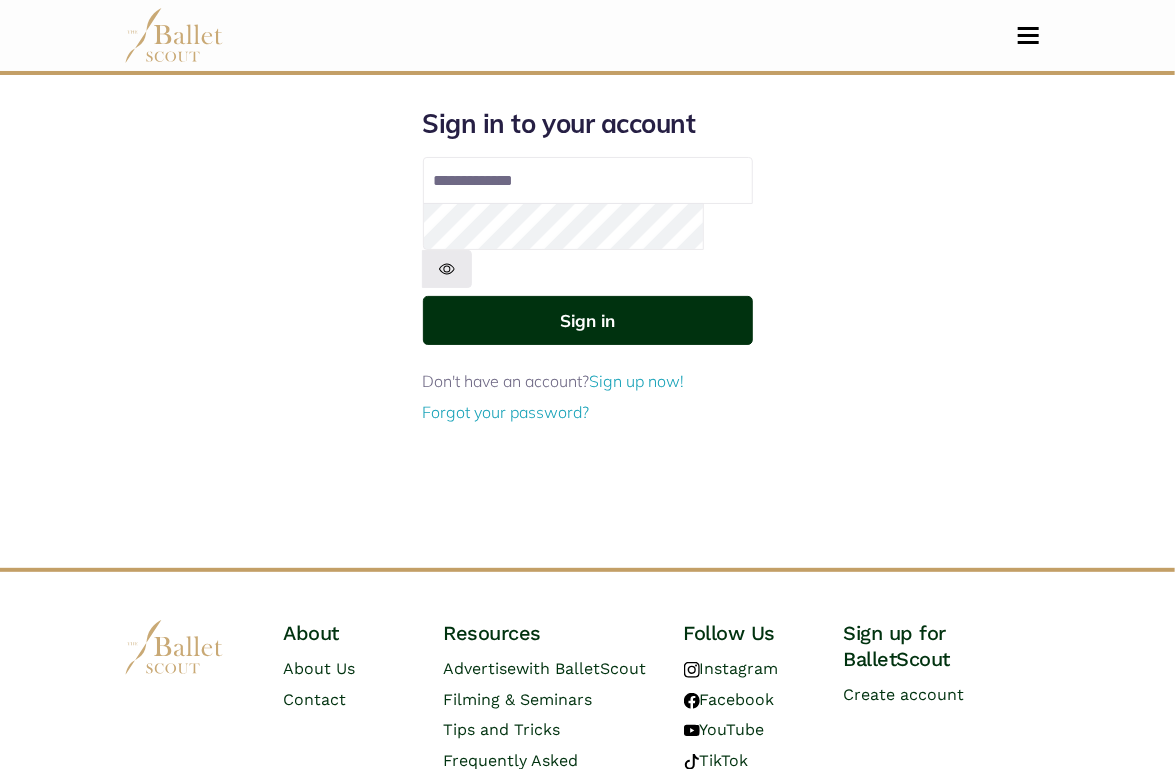 type on "**********" 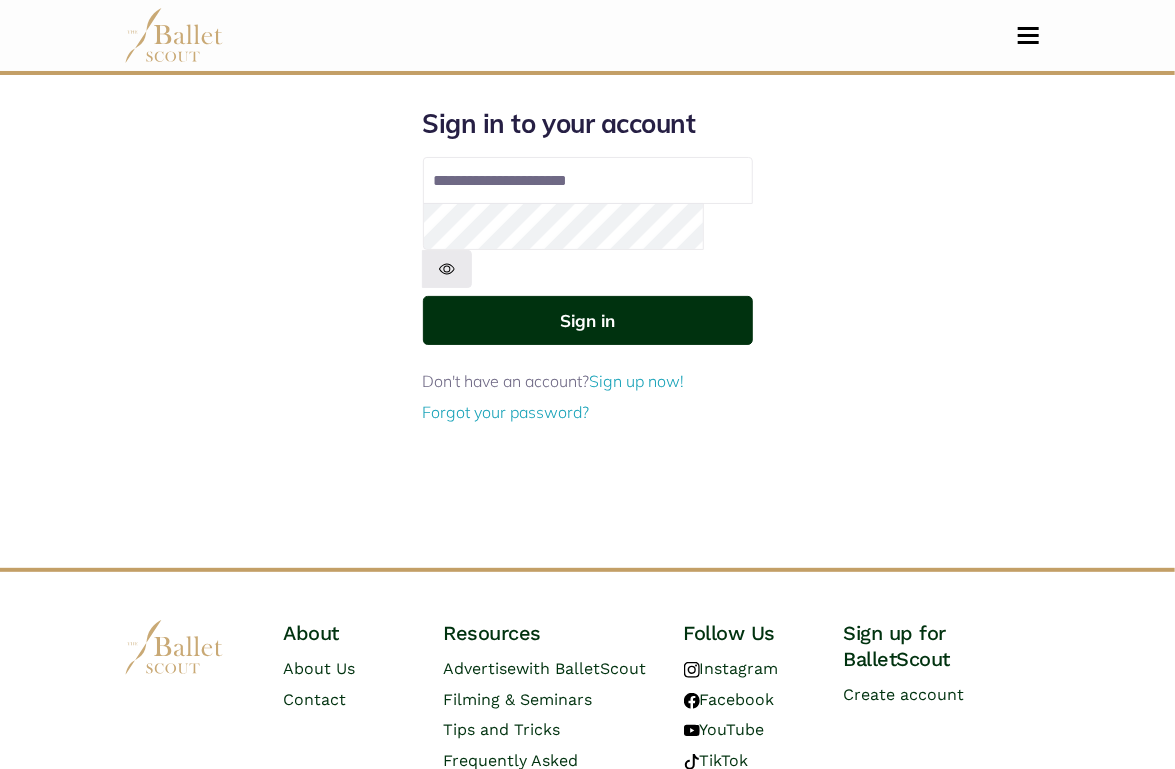 click on "Sign in" at bounding box center (588, 320) 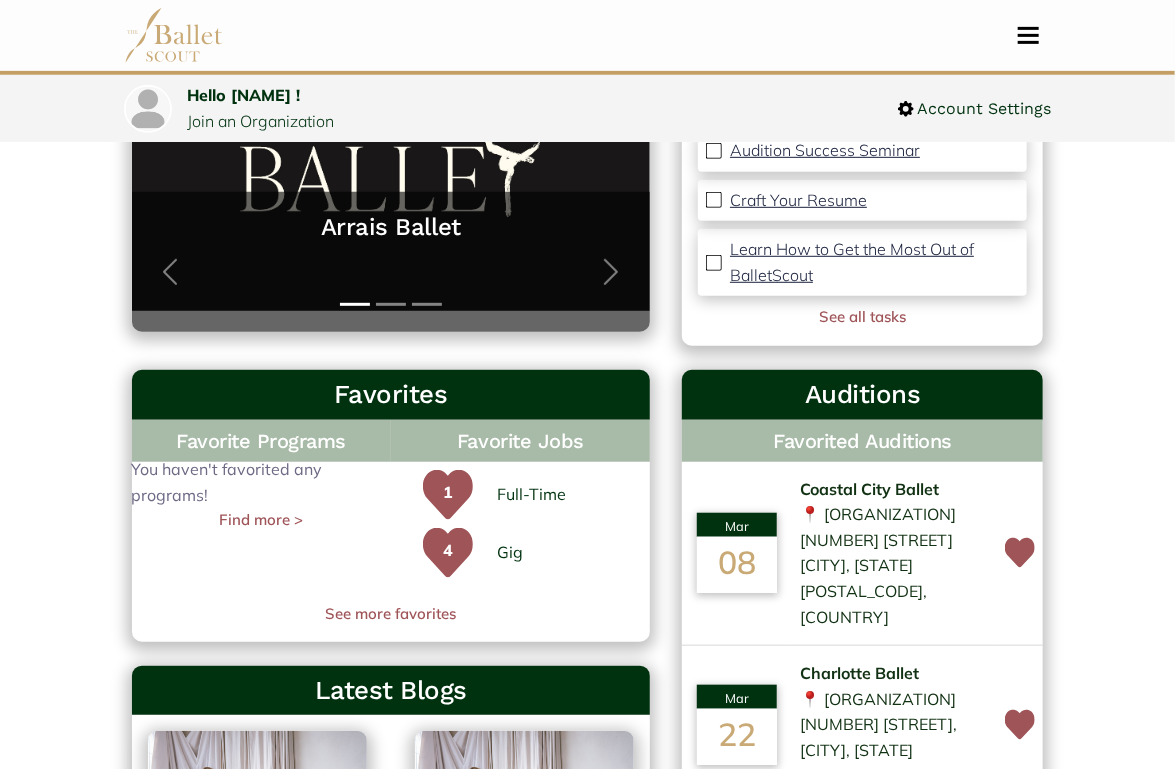 scroll, scrollTop: 0, scrollLeft: 0, axis: both 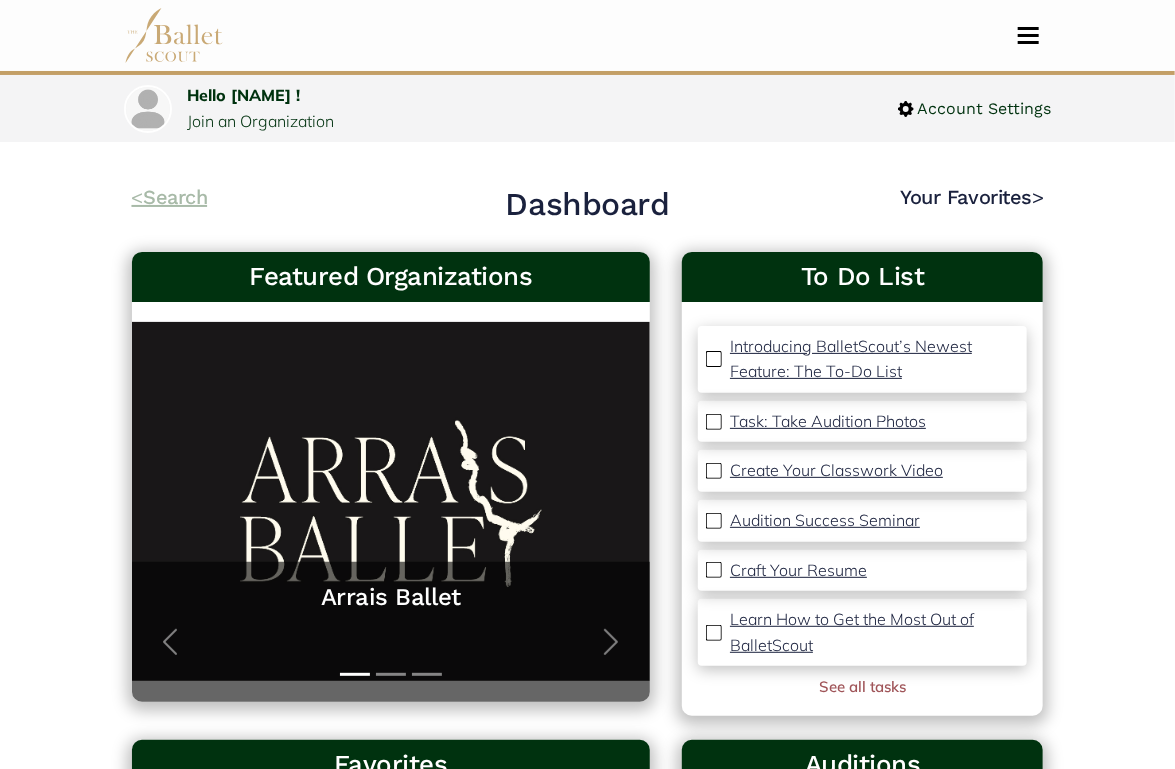 click on "<  Search" at bounding box center (170, 197) 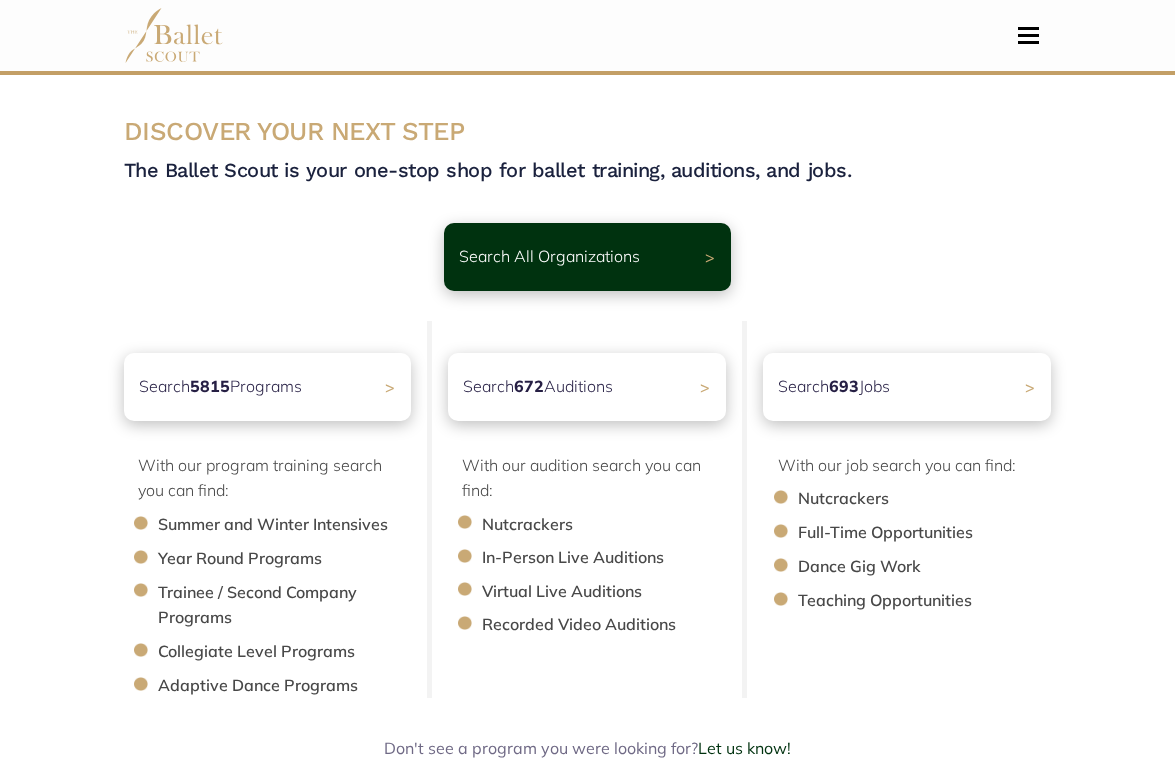 scroll, scrollTop: 0, scrollLeft: 0, axis: both 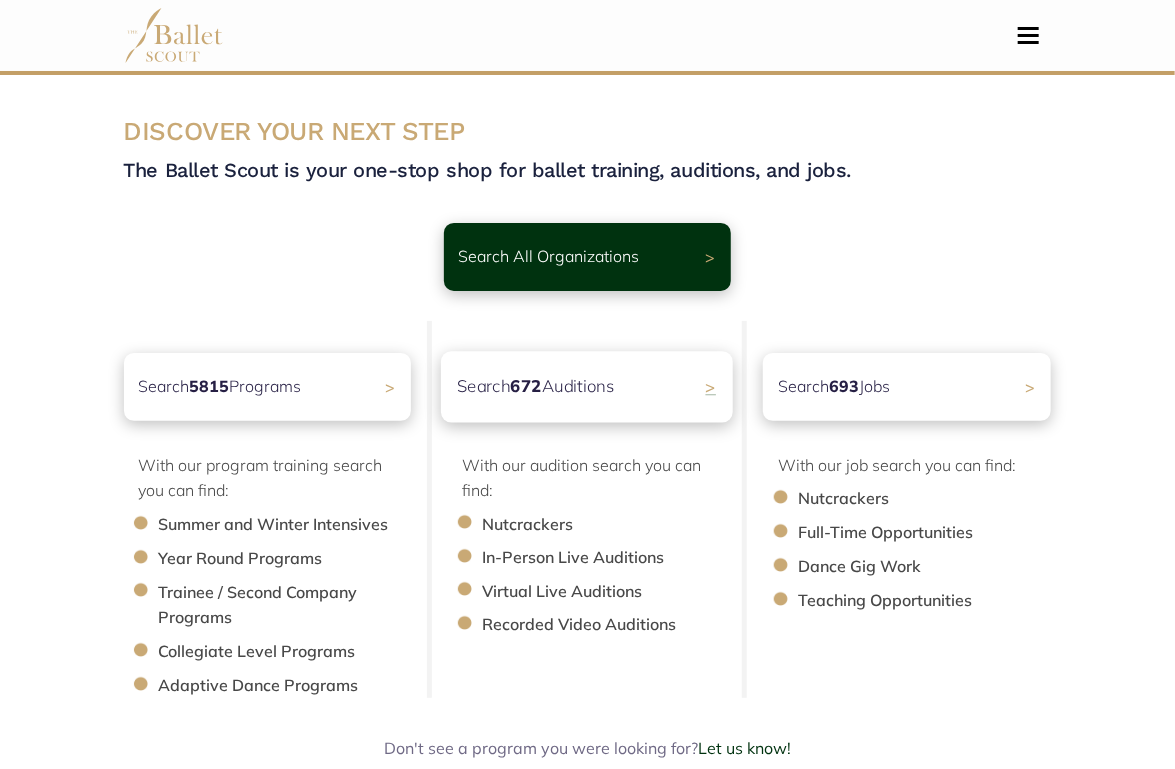 click on "Search  672  Auditions >" at bounding box center [588, 386] 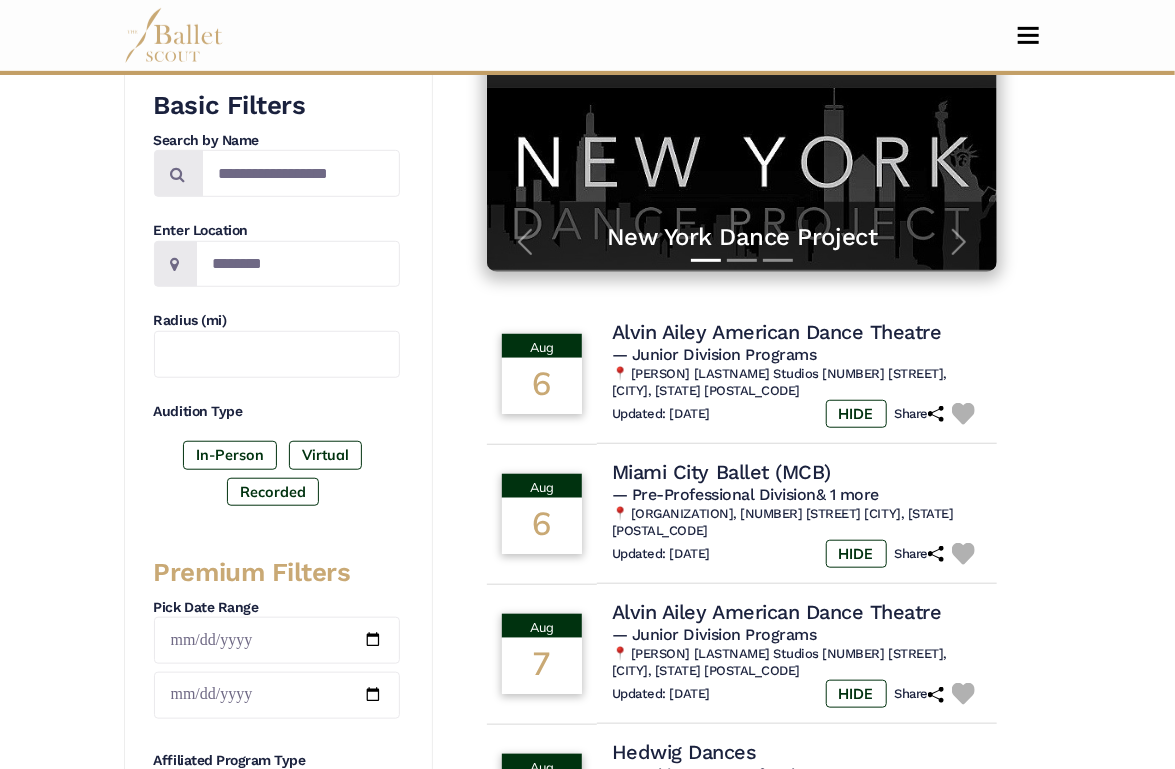scroll, scrollTop: 400, scrollLeft: 0, axis: vertical 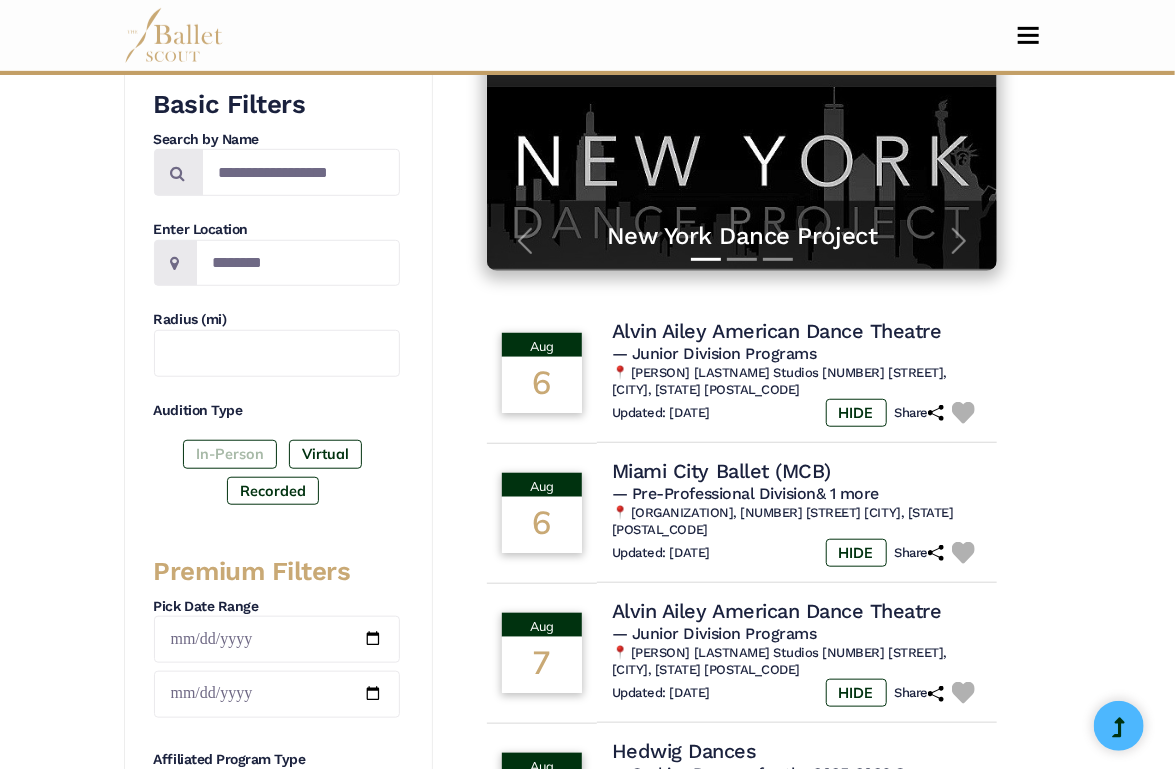 click on "In-Person" at bounding box center (230, 454) 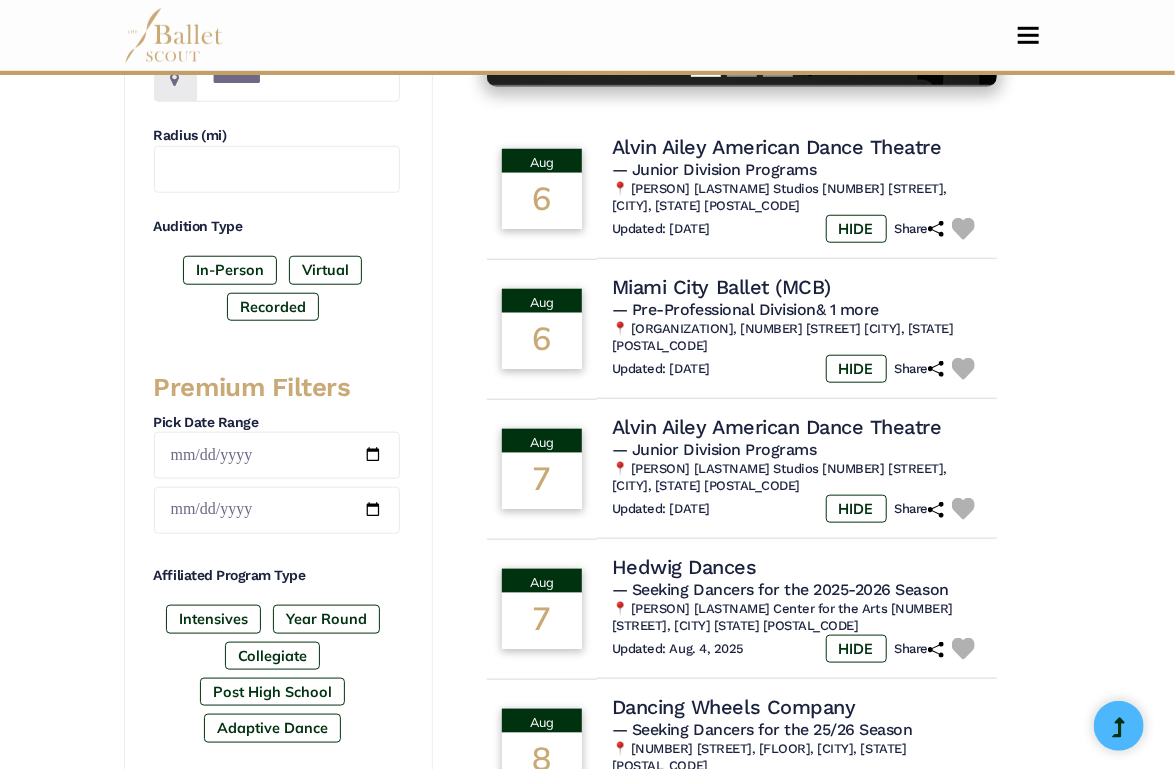 scroll, scrollTop: 600, scrollLeft: 0, axis: vertical 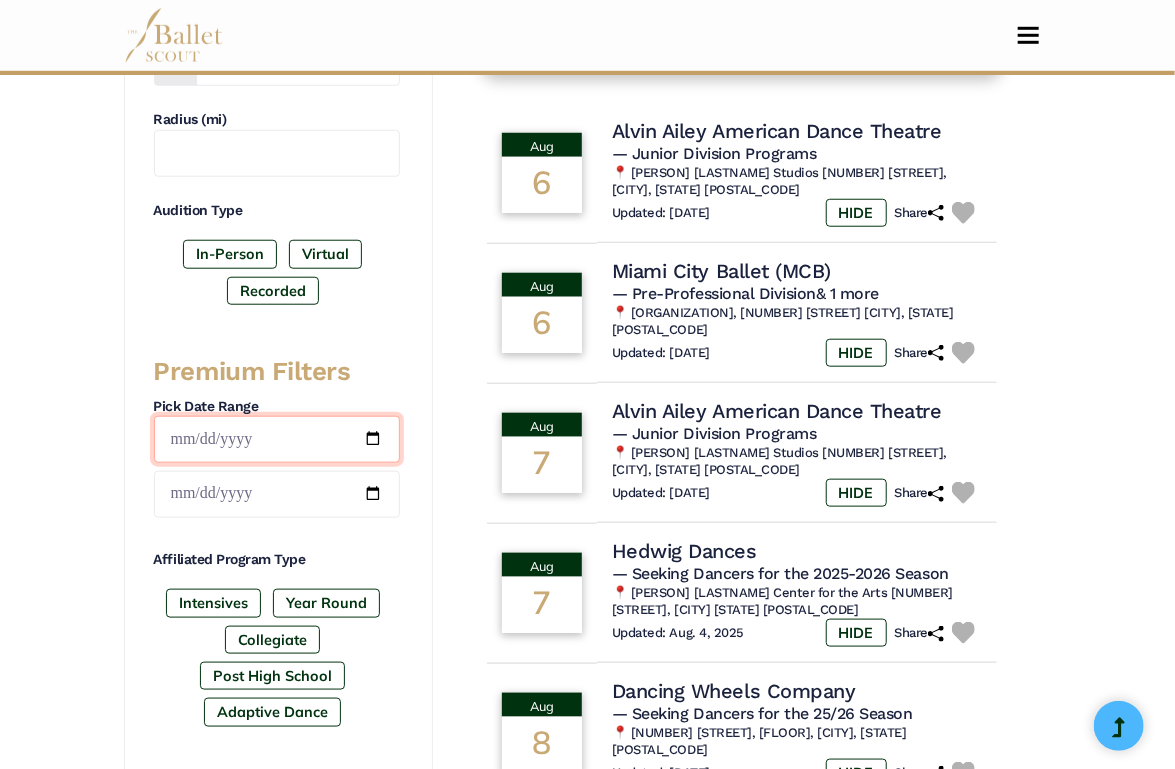 click at bounding box center (277, 439) 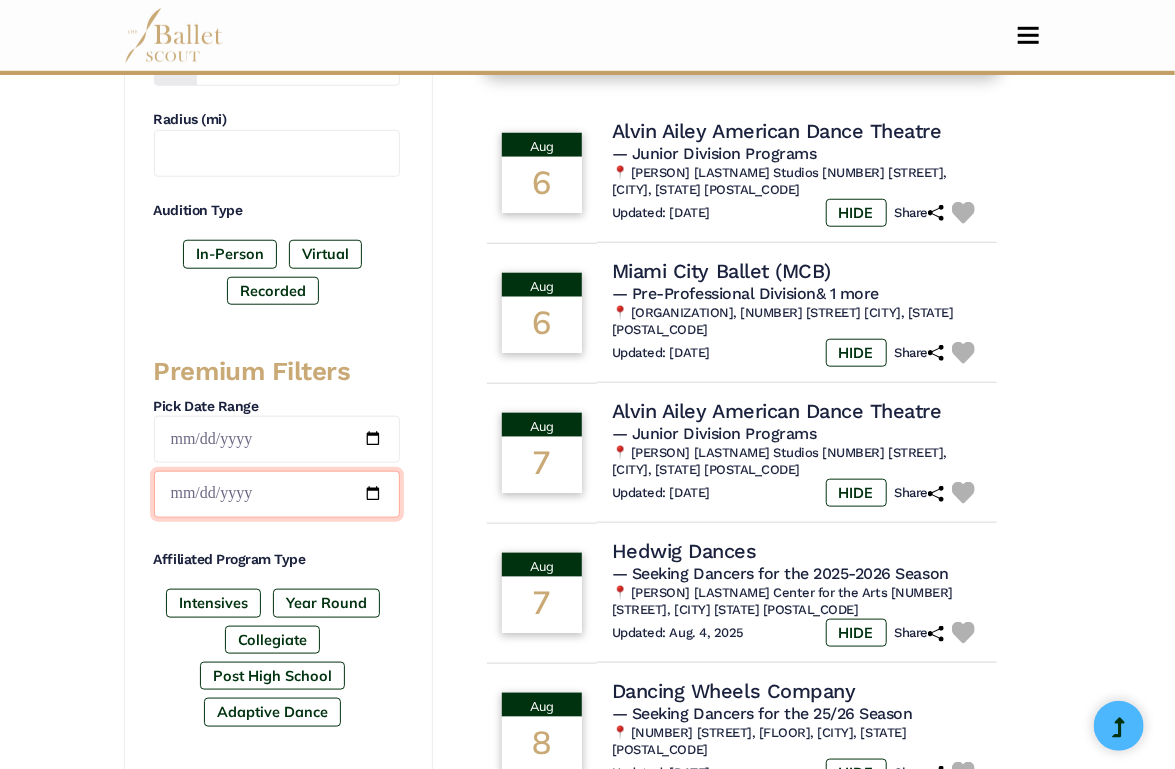 click at bounding box center [277, 494] 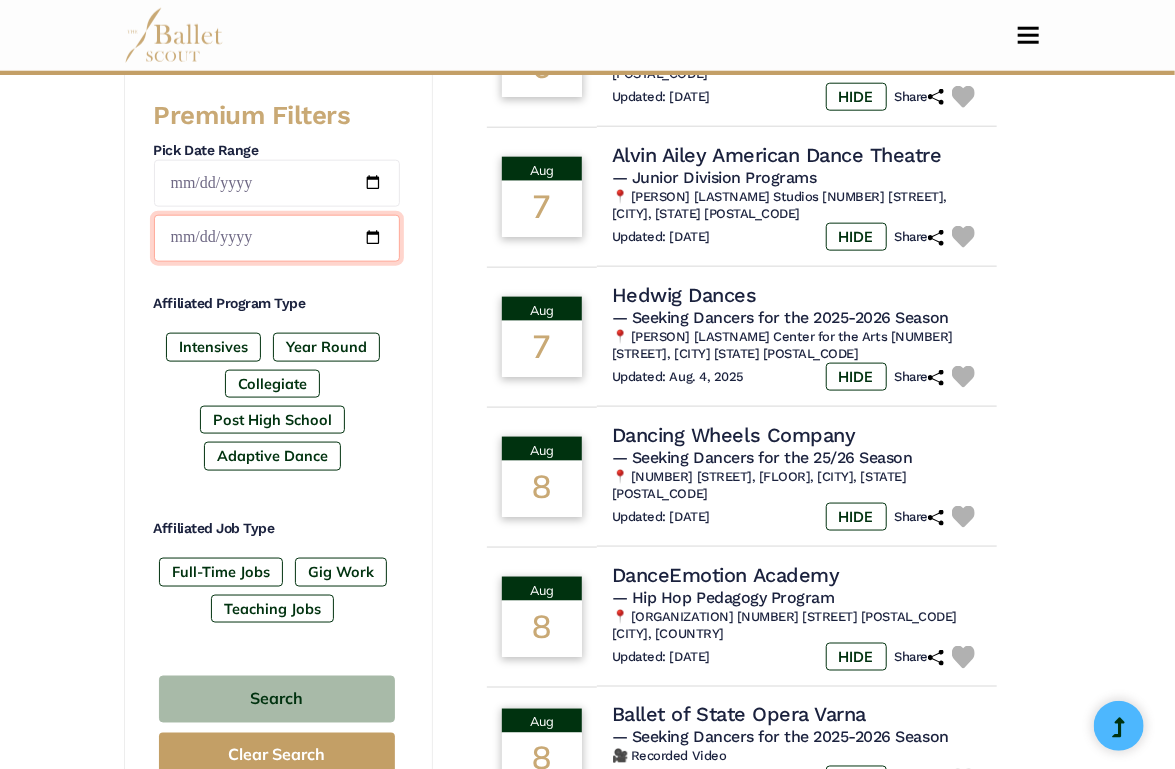 scroll, scrollTop: 900, scrollLeft: 0, axis: vertical 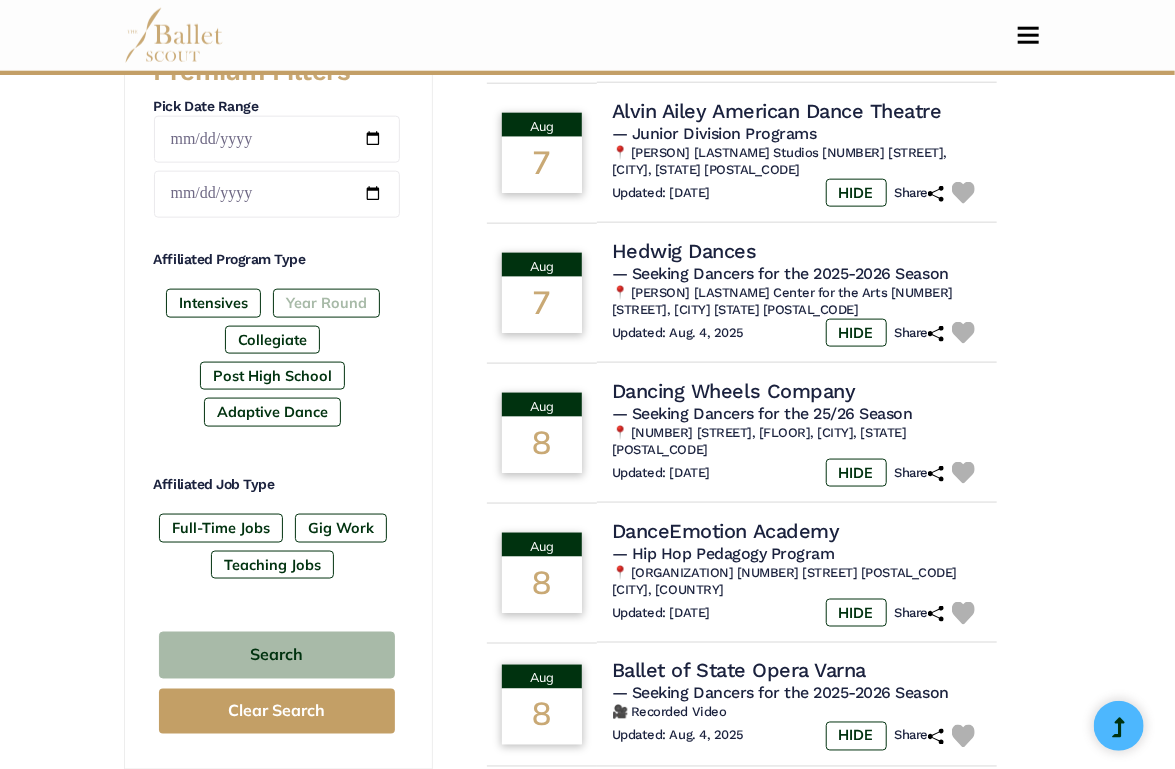 click on "Year Round" at bounding box center (326, 303) 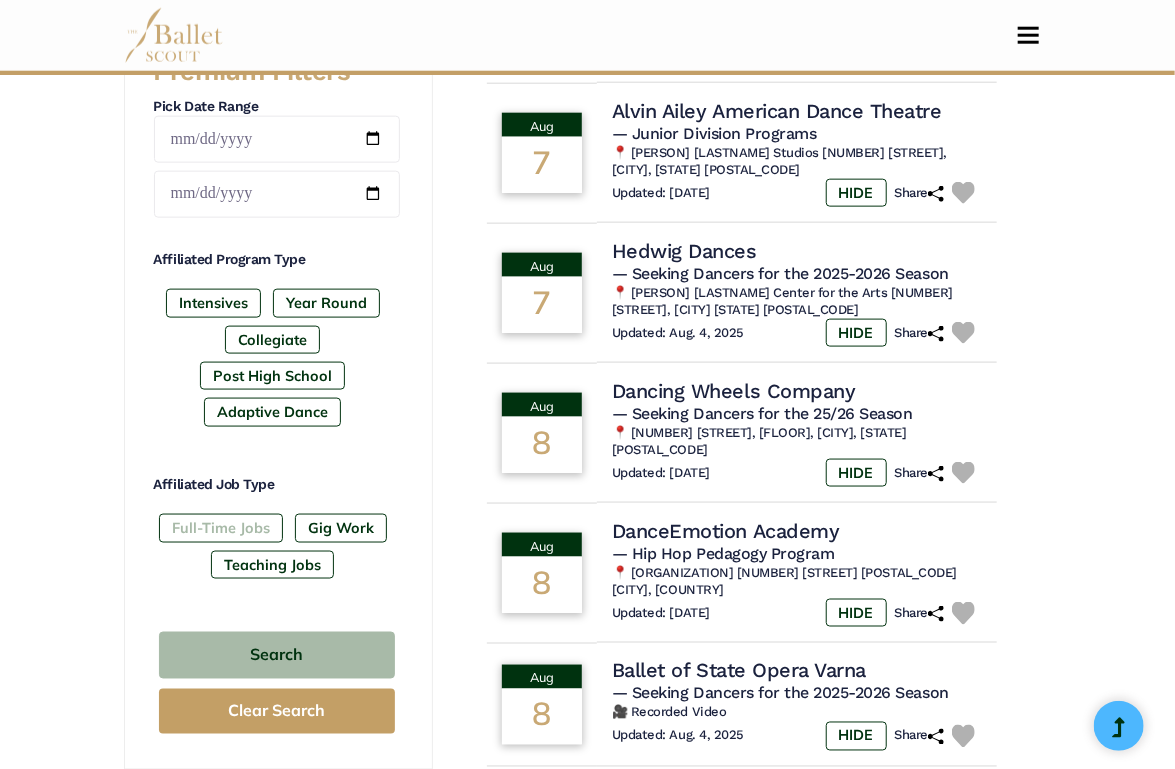 click on "Full-Time Jobs" at bounding box center (221, 528) 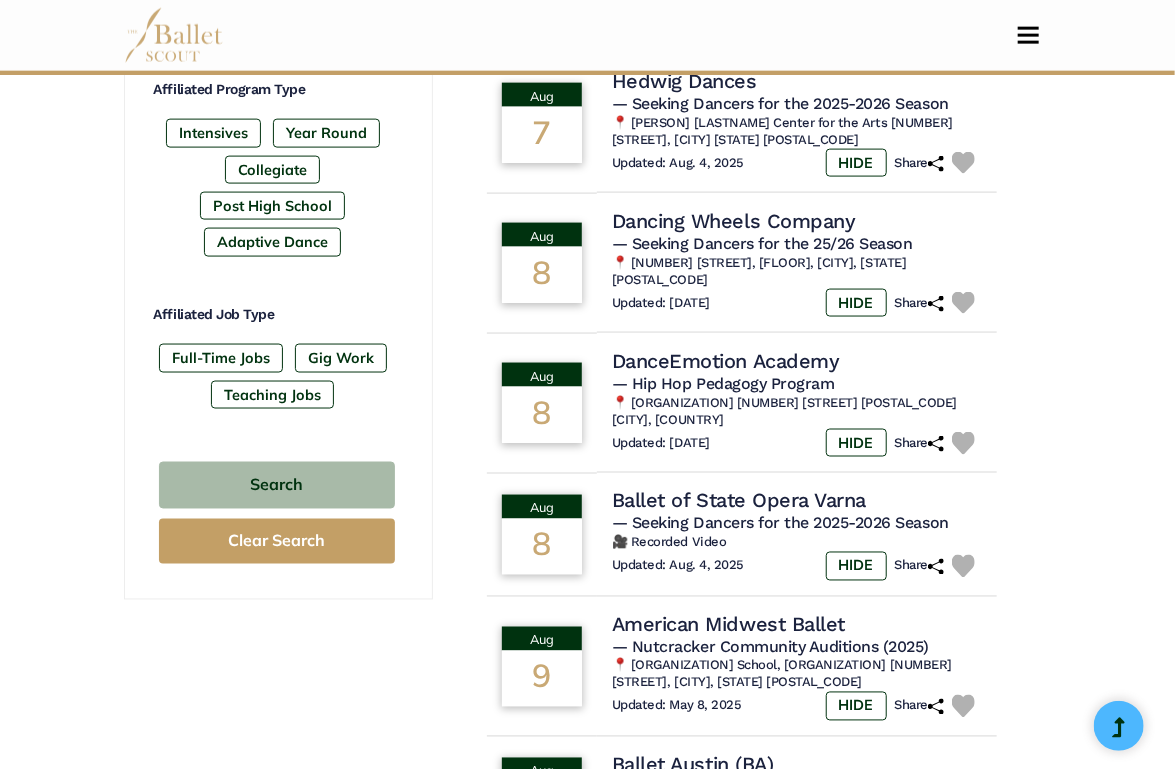 scroll, scrollTop: 1100, scrollLeft: 0, axis: vertical 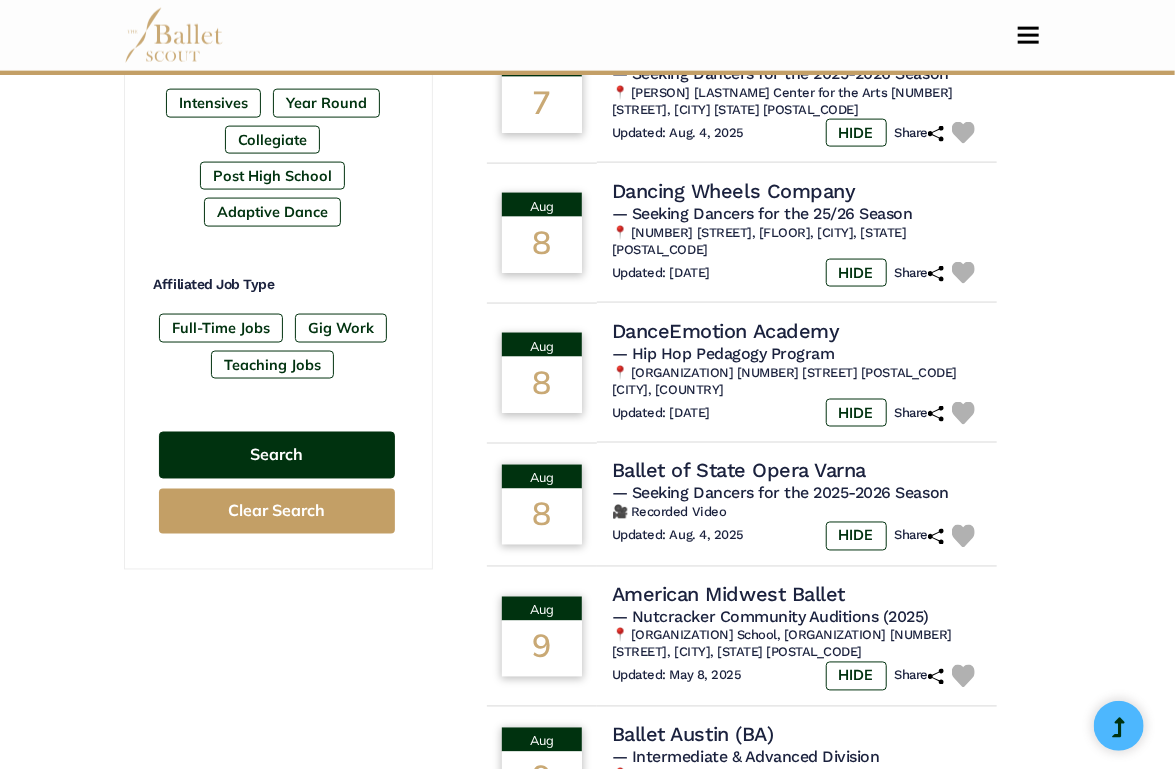 click on "Search" at bounding box center [277, 455] 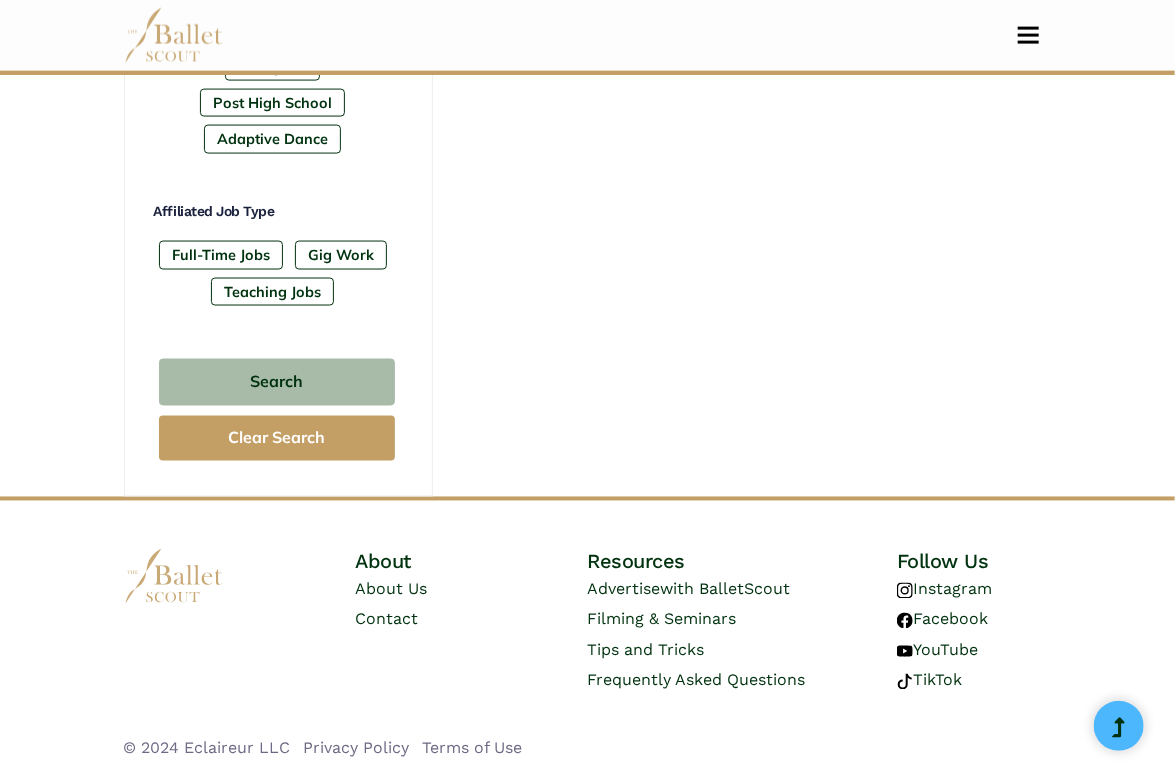scroll, scrollTop: 1174, scrollLeft: 0, axis: vertical 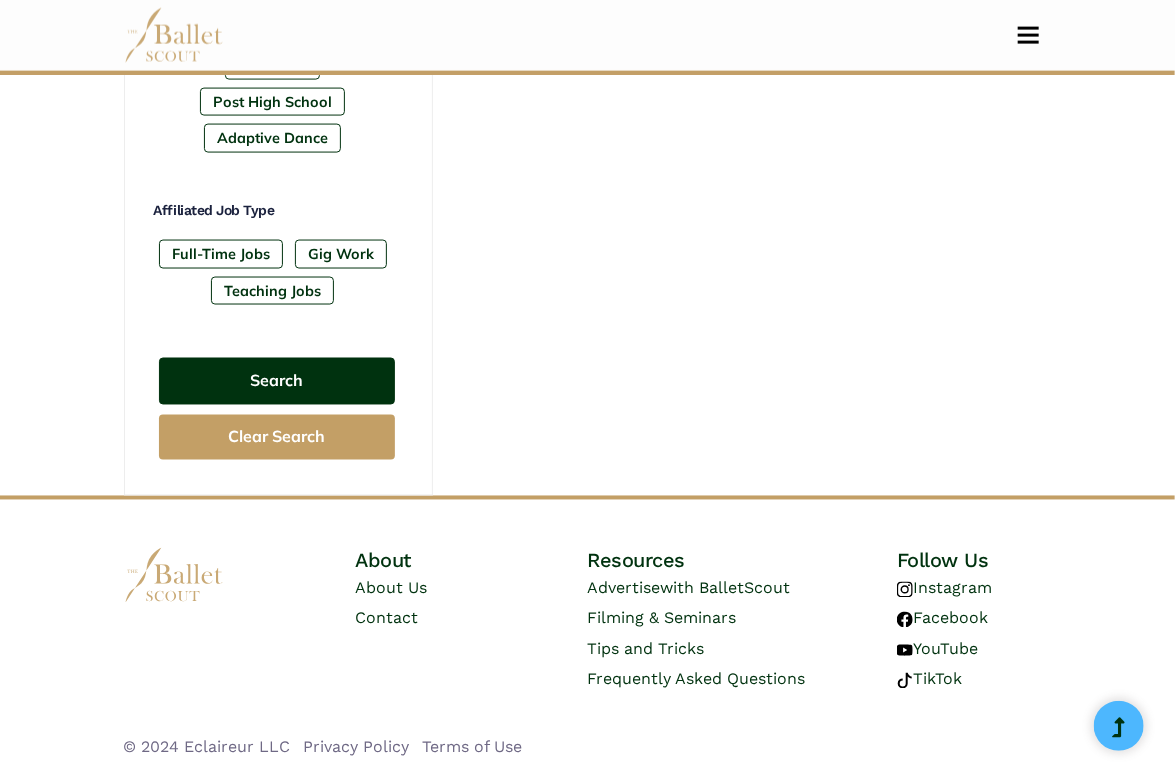 click on "Search" at bounding box center (277, 381) 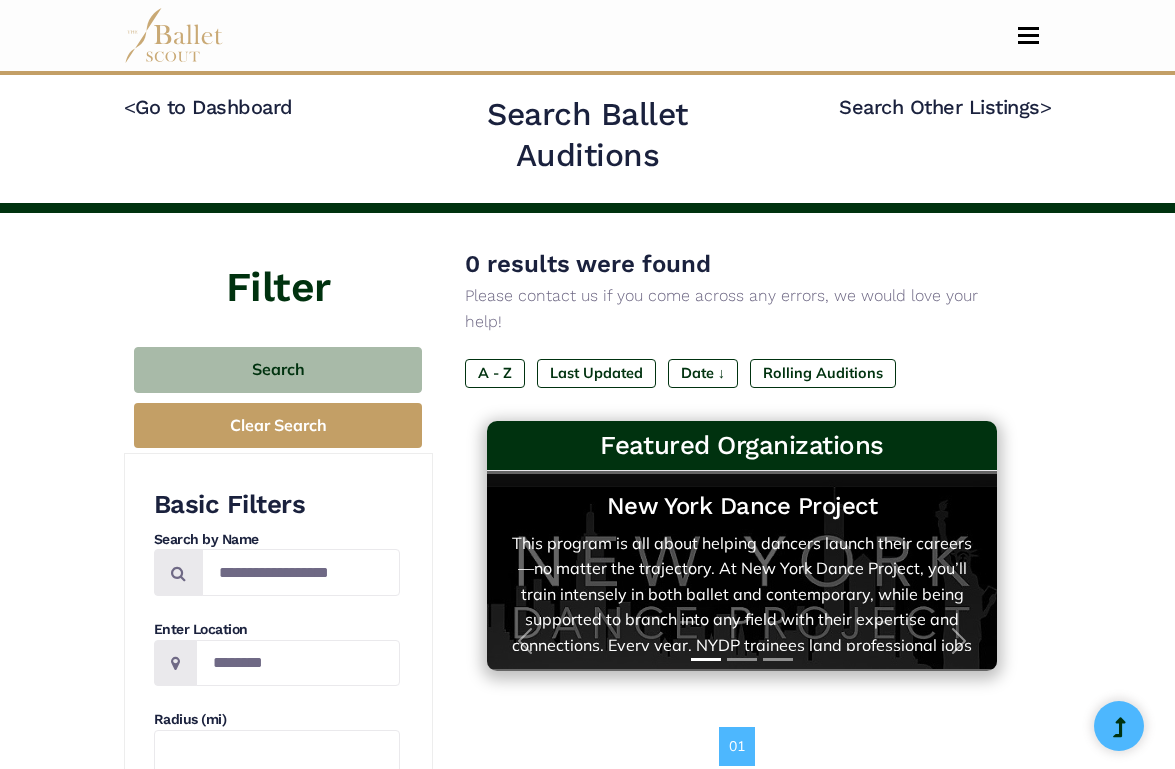 scroll, scrollTop: 0, scrollLeft: 0, axis: both 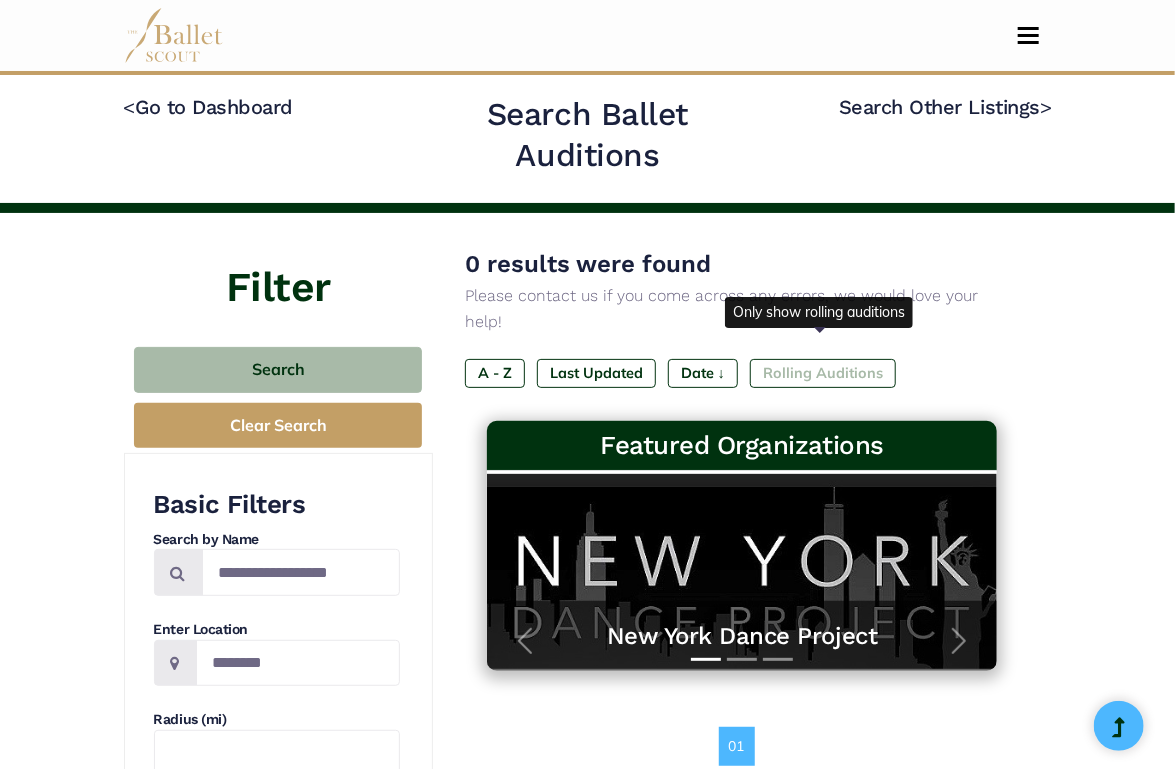 click on "Rolling Auditions" at bounding box center (823, 373) 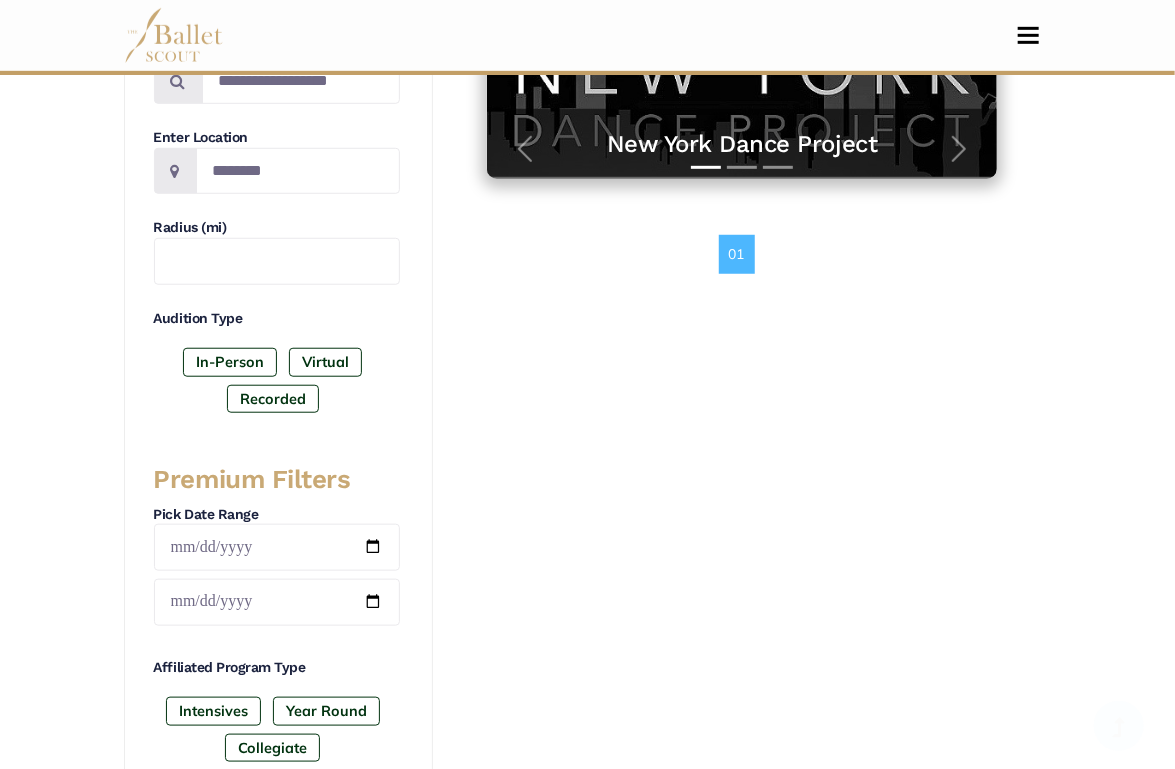 scroll, scrollTop: 500, scrollLeft: 0, axis: vertical 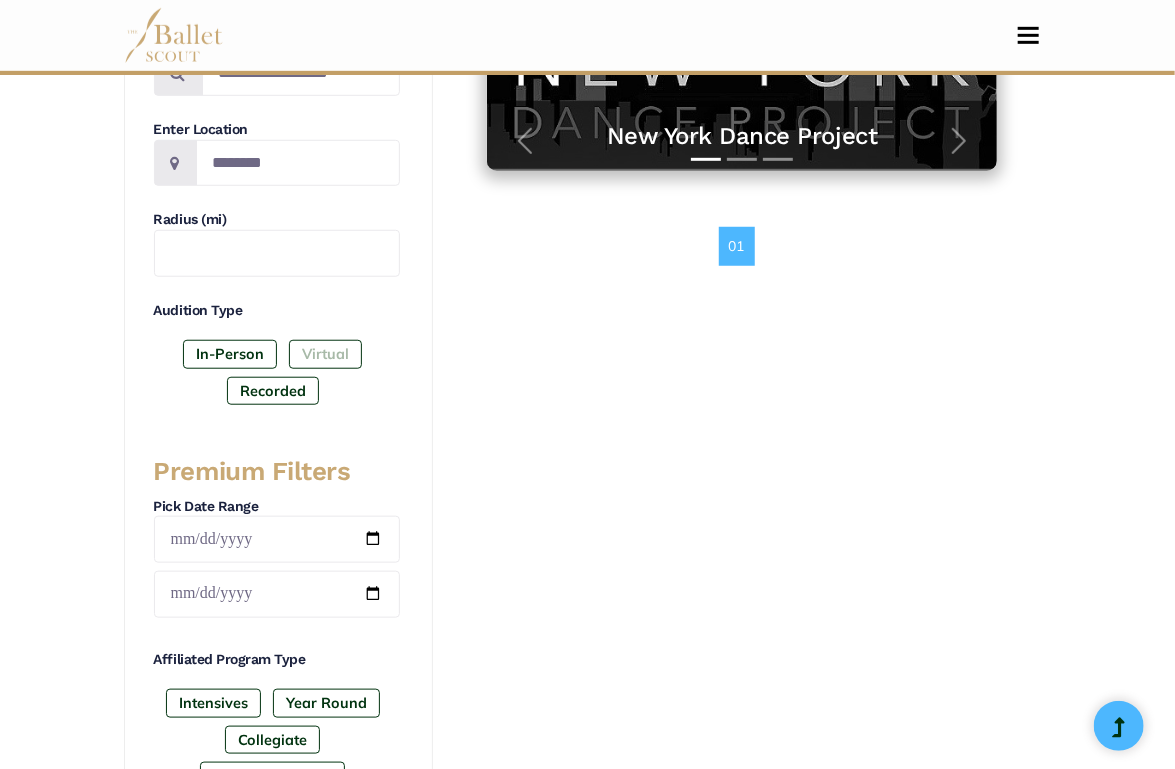 click on "Virtual" at bounding box center [325, 354] 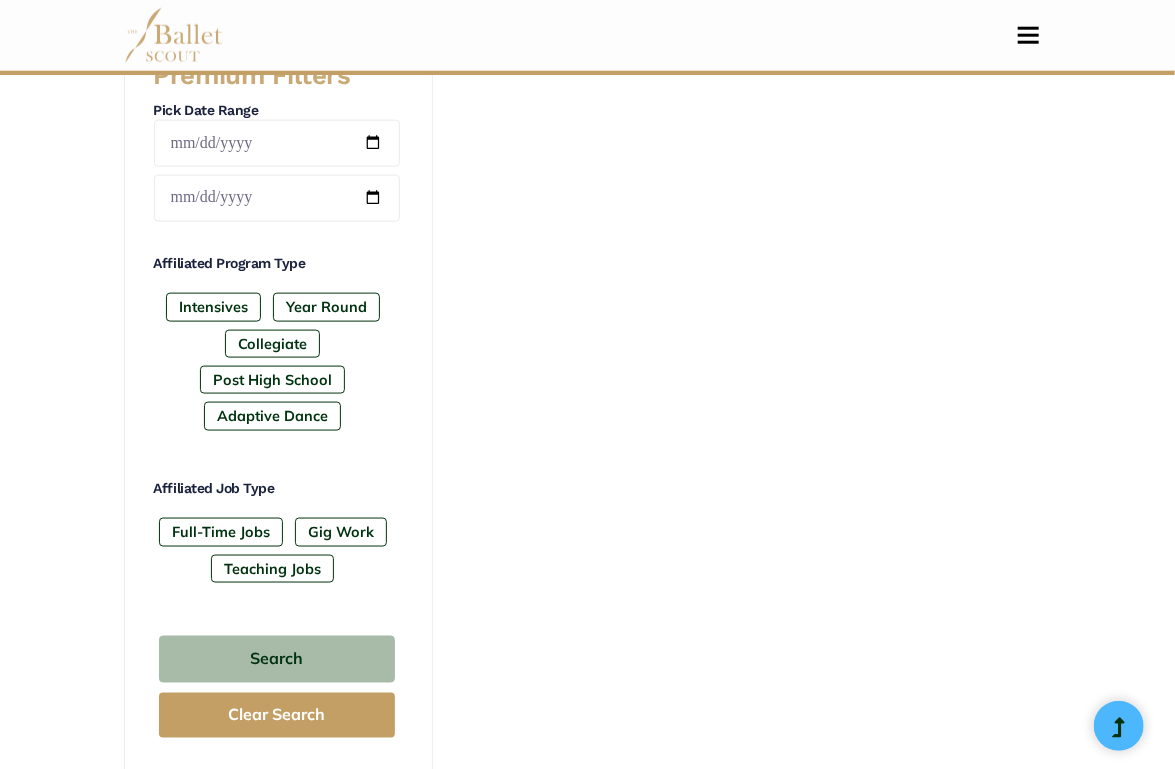 scroll, scrollTop: 900, scrollLeft: 0, axis: vertical 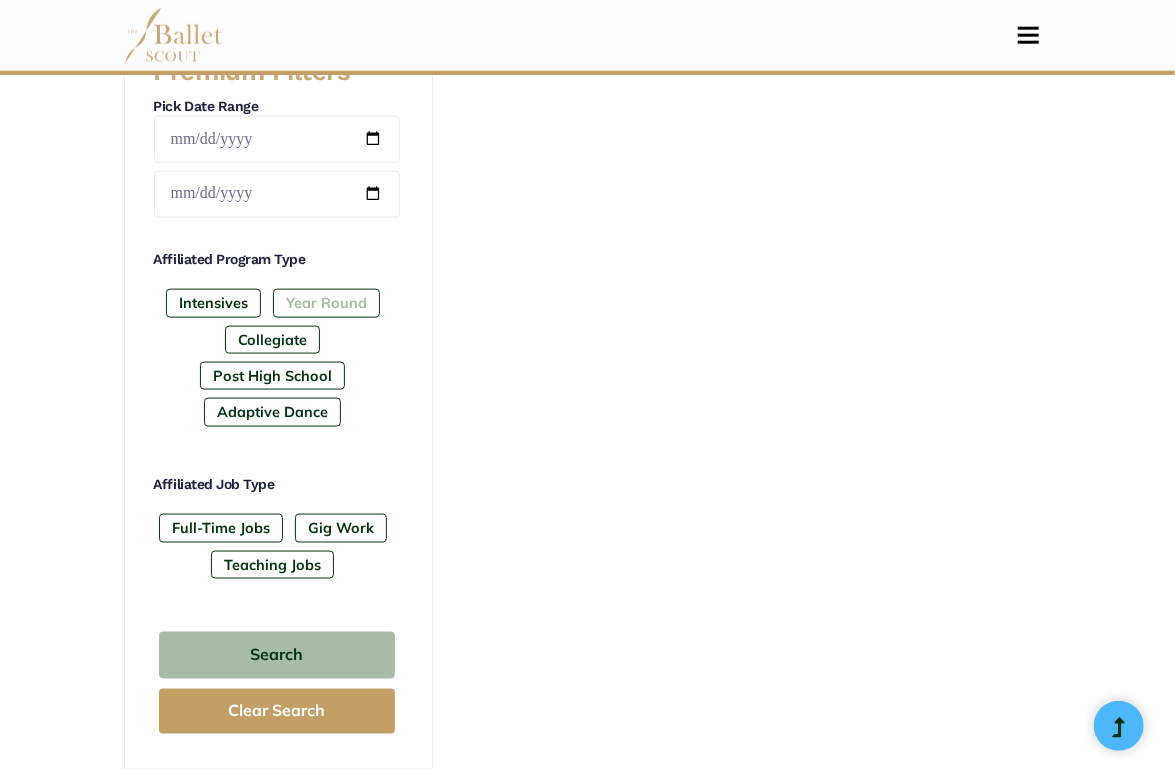 click on "Year Round" at bounding box center [326, 303] 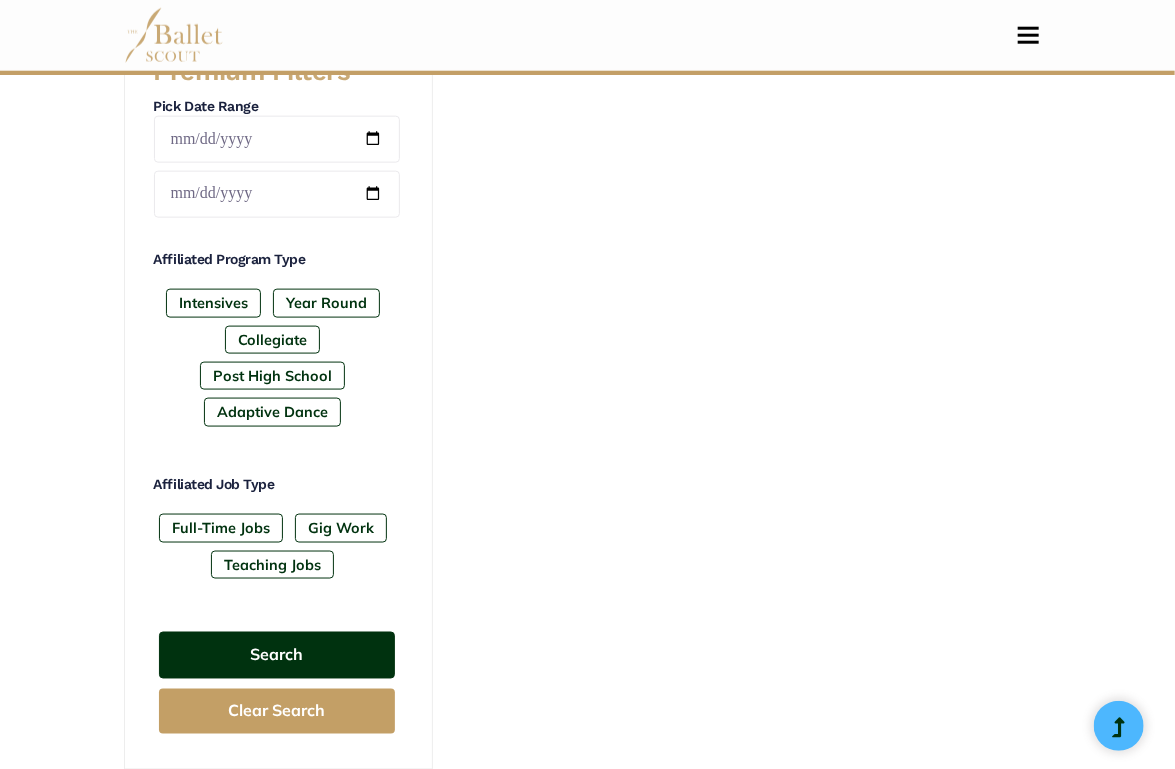 click on "Search" at bounding box center [277, 655] 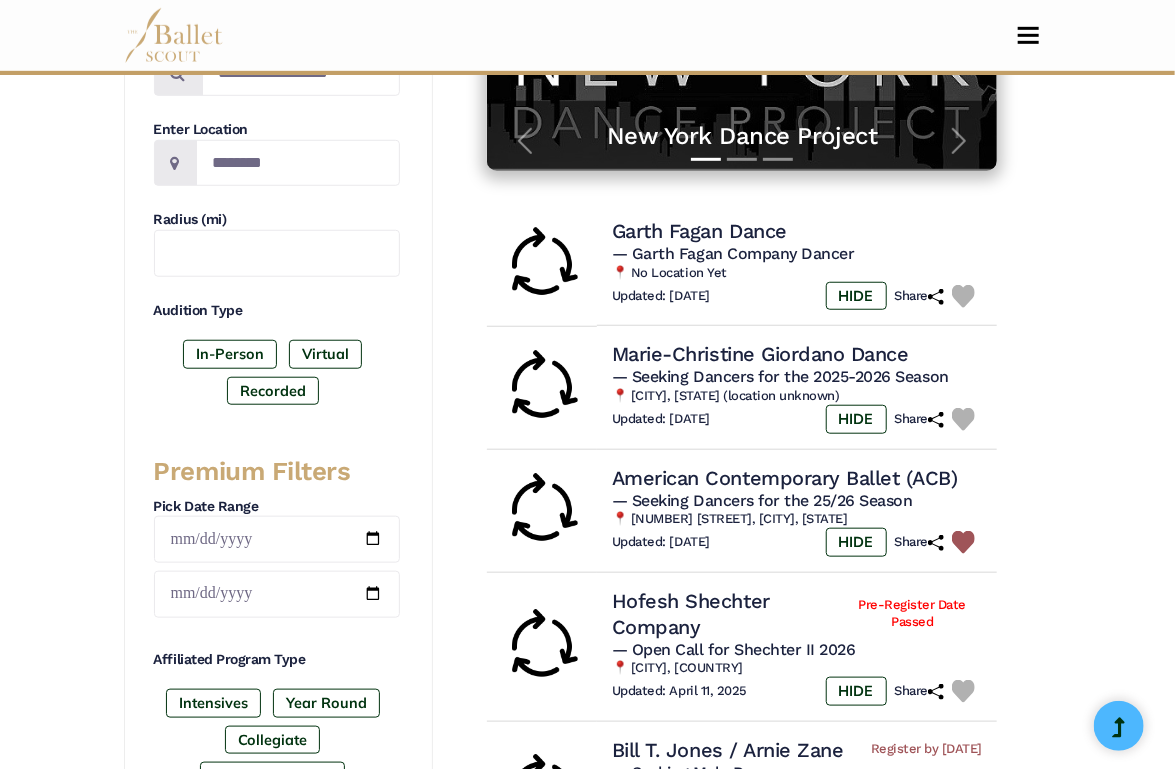 scroll, scrollTop: 0, scrollLeft: 0, axis: both 